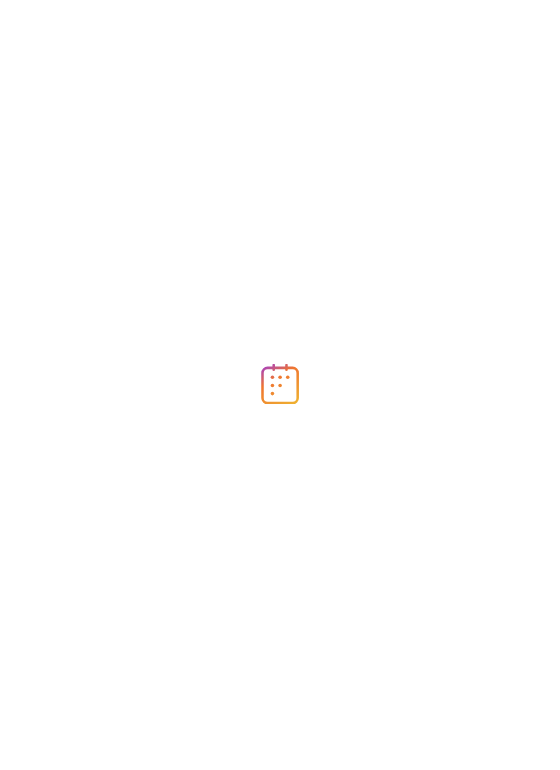 scroll, scrollTop: 0, scrollLeft: 0, axis: both 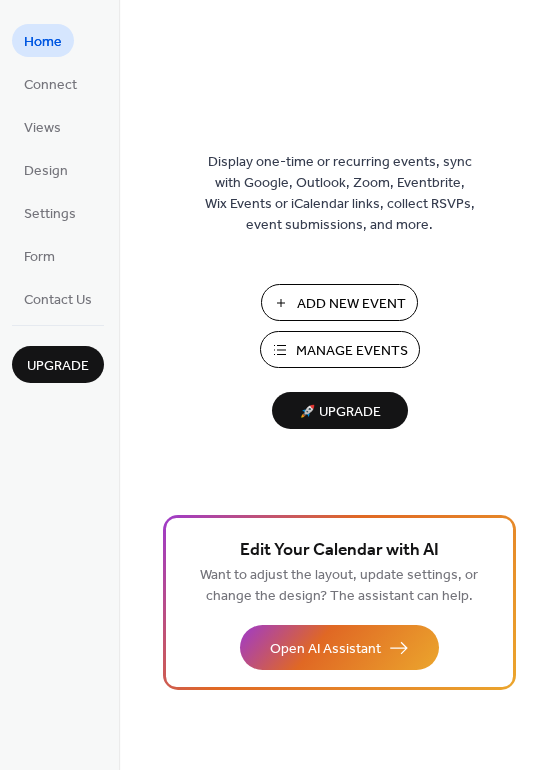 click on "Add New Event" at bounding box center [339, 302] 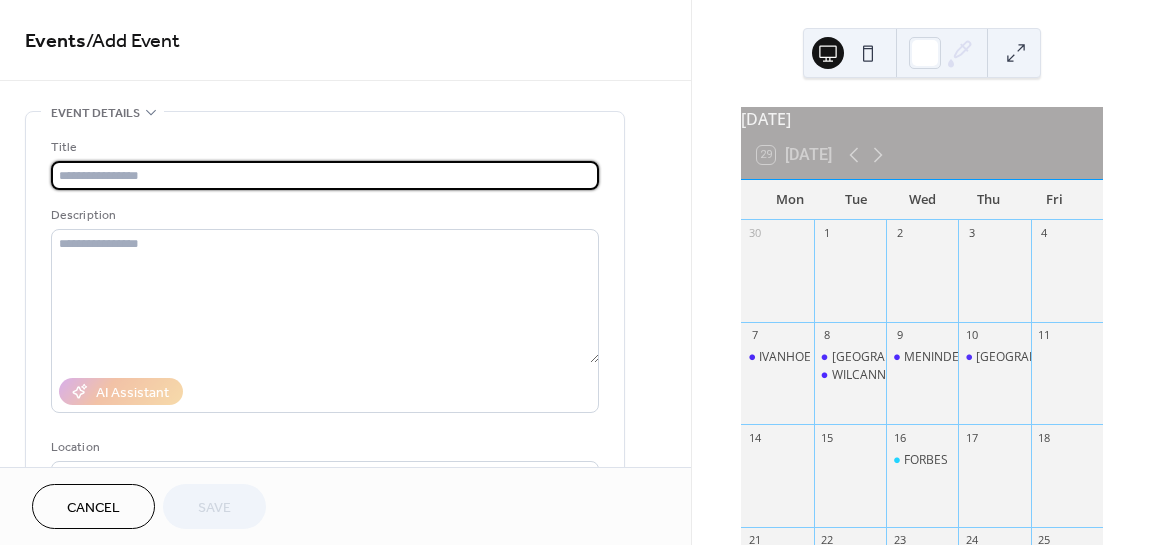 scroll, scrollTop: 0, scrollLeft: 0, axis: both 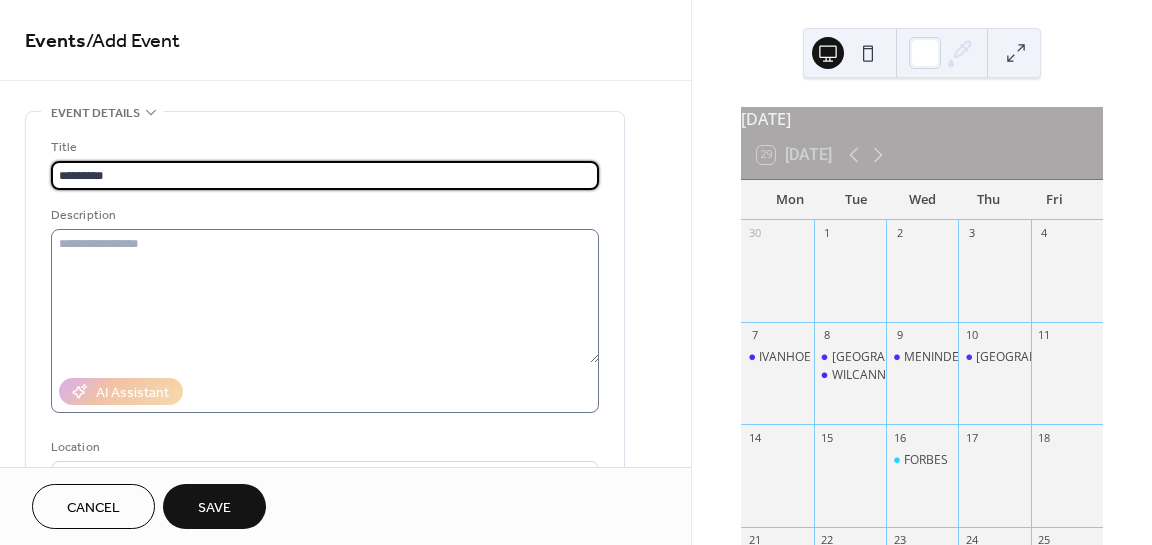 type on "*********" 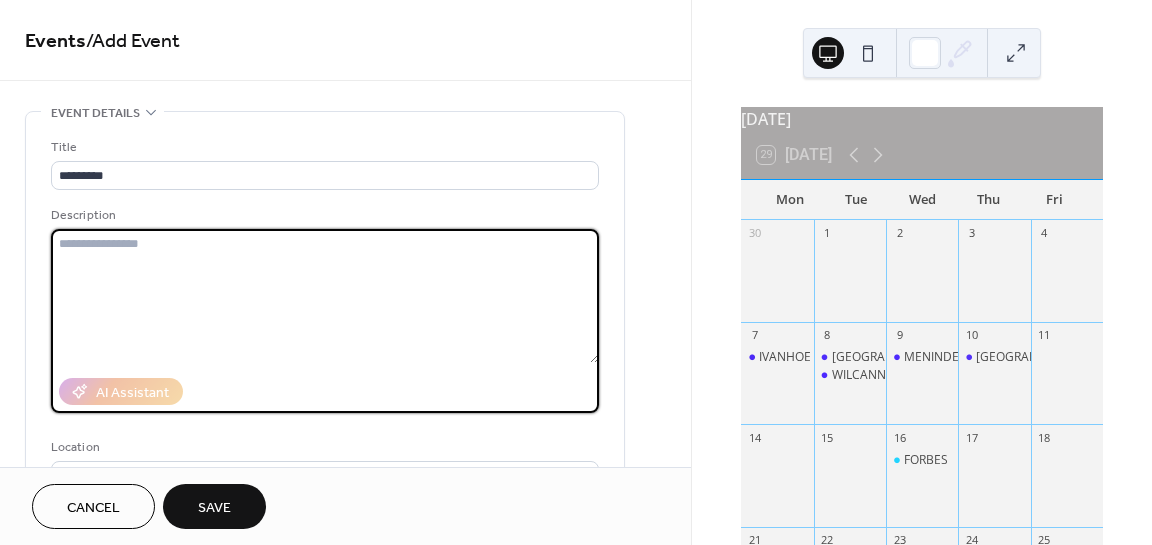 click at bounding box center (325, 296) 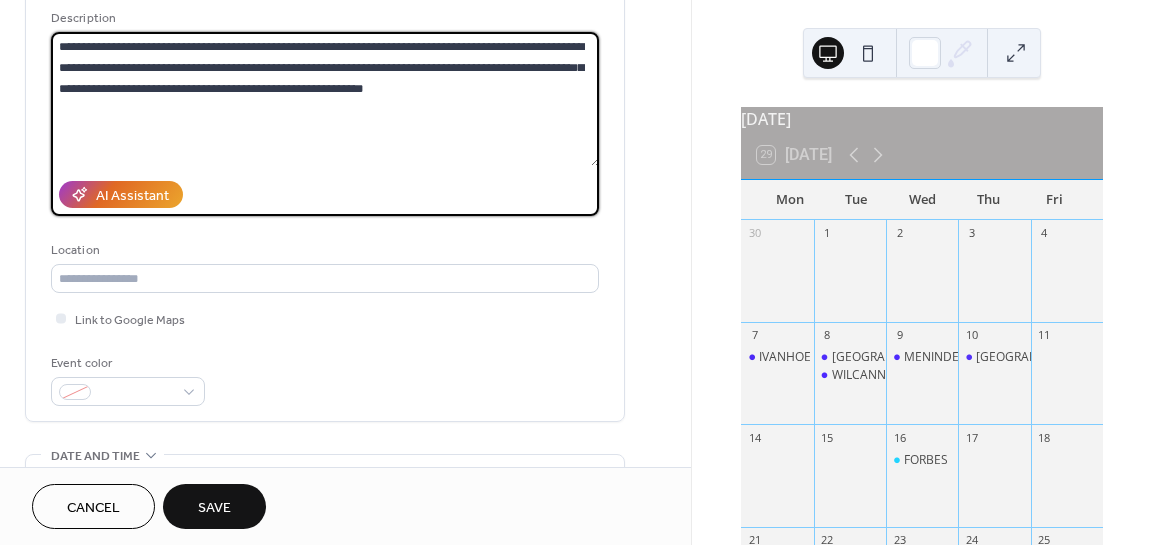 scroll, scrollTop: 200, scrollLeft: 0, axis: vertical 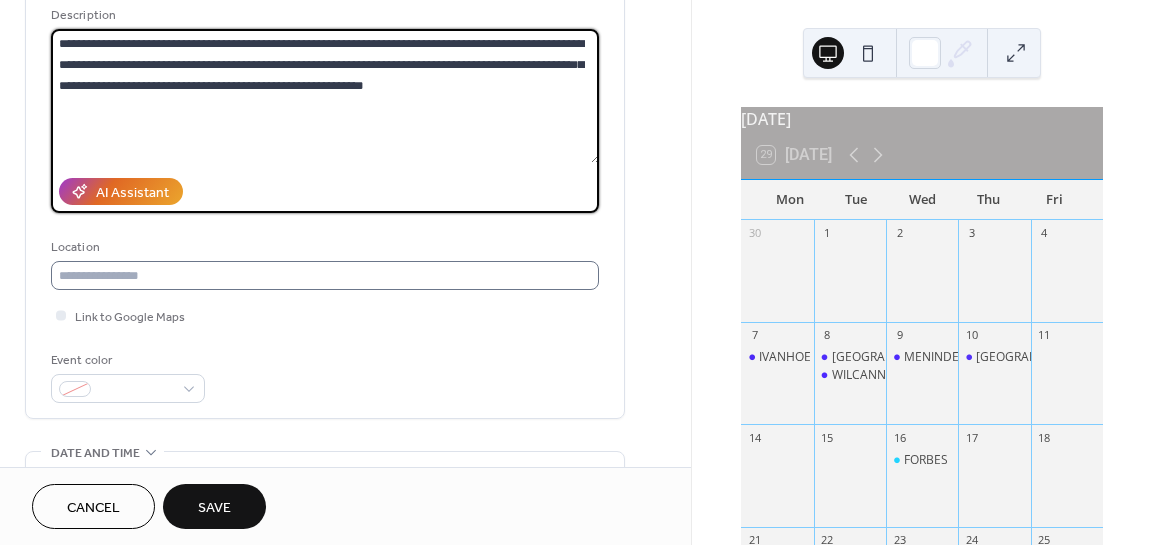 type on "**********" 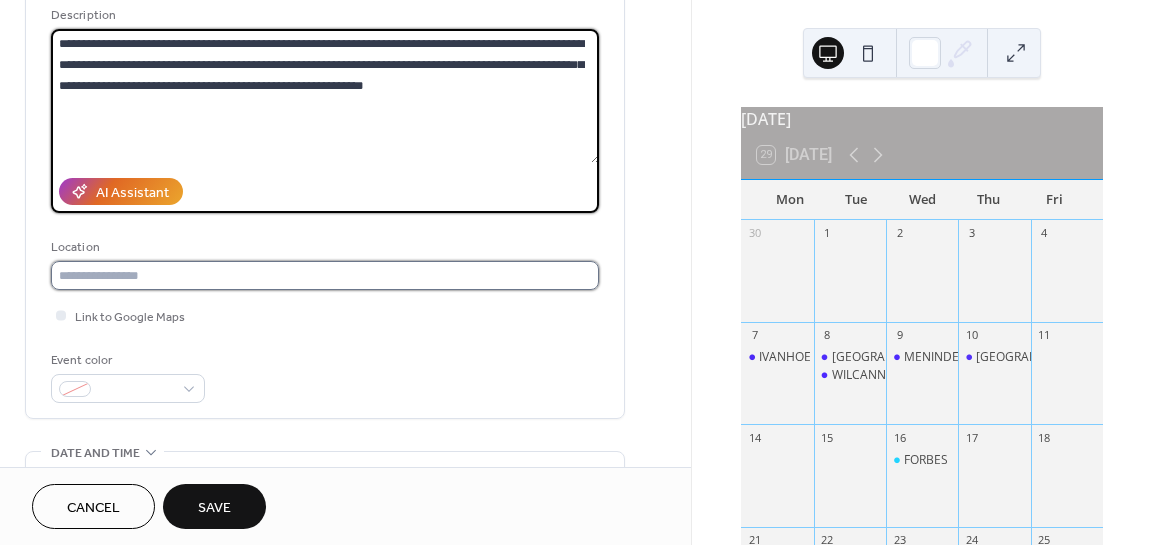 click at bounding box center [325, 275] 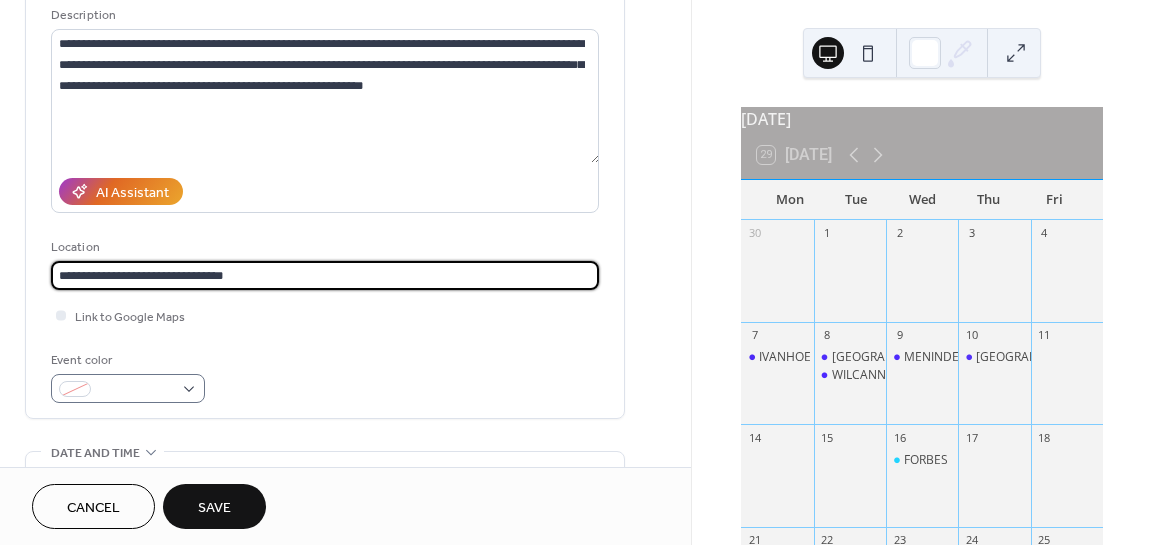type on "**********" 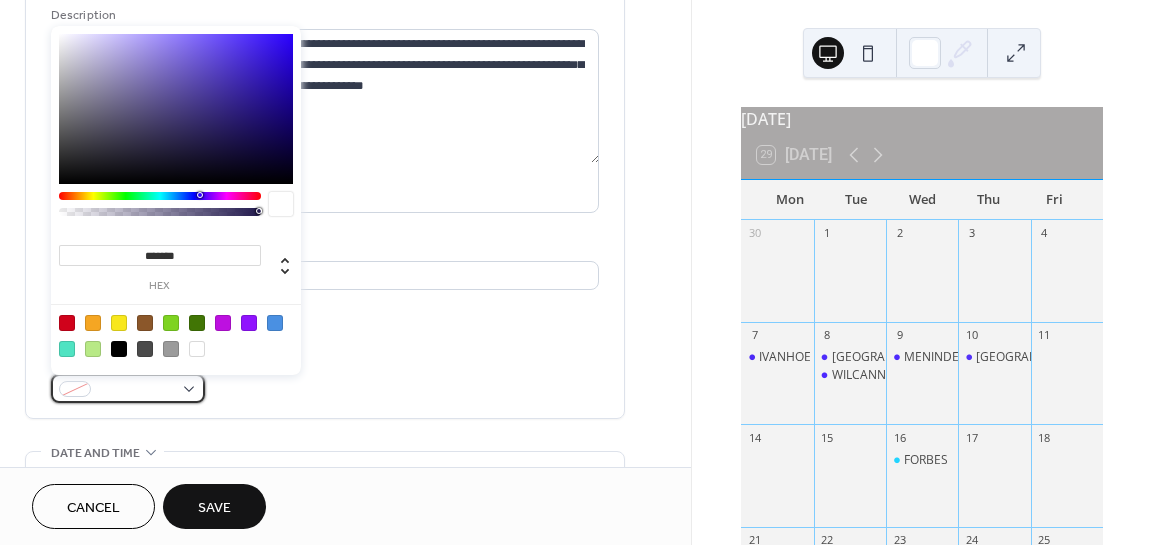 click at bounding box center (128, 388) 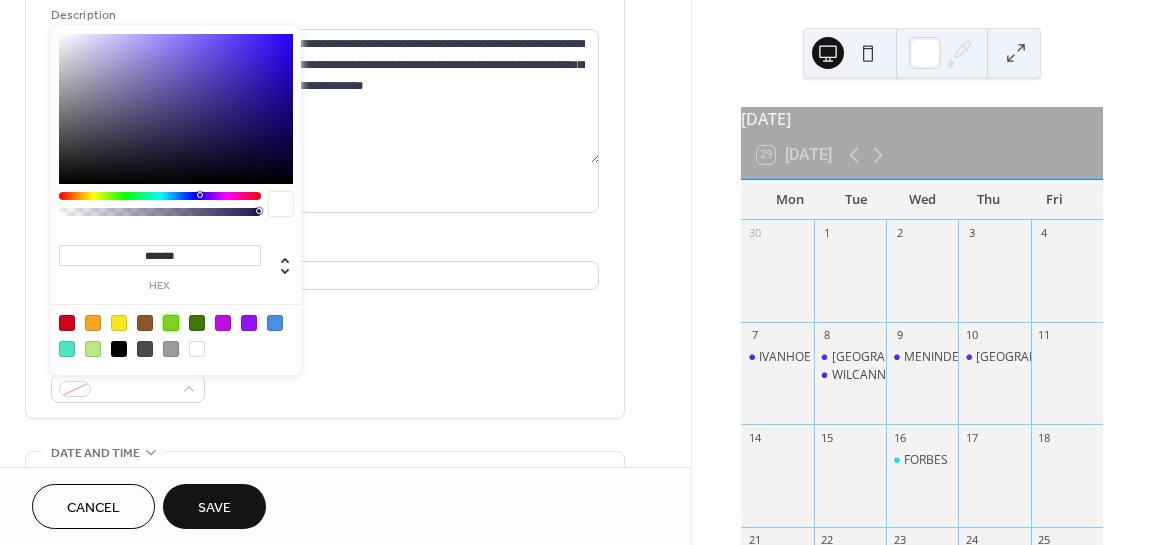 click at bounding box center [171, 323] 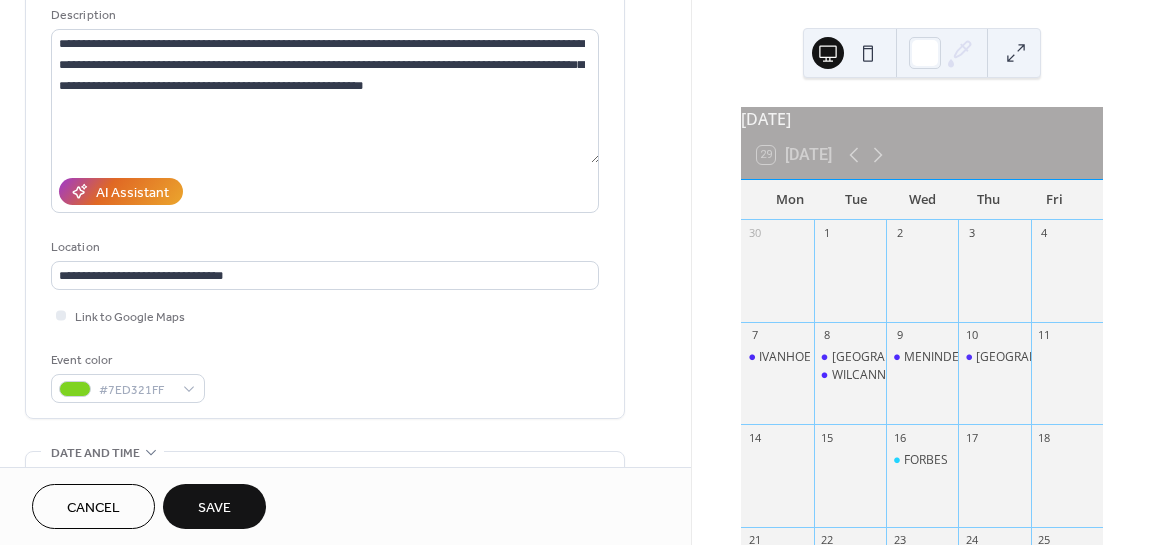 click on "**********" at bounding box center (325, 170) 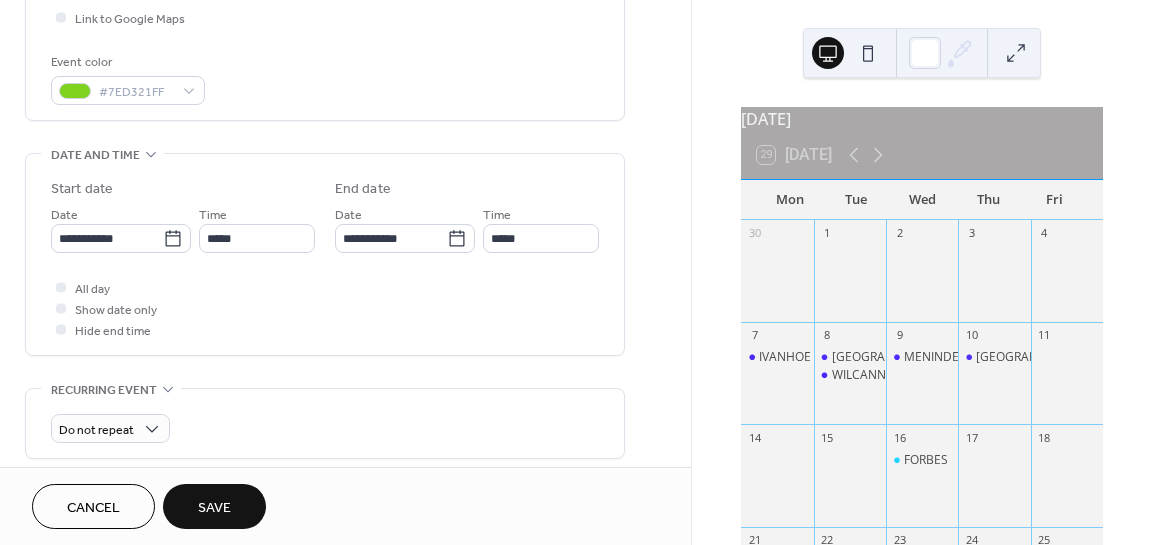 scroll, scrollTop: 500, scrollLeft: 0, axis: vertical 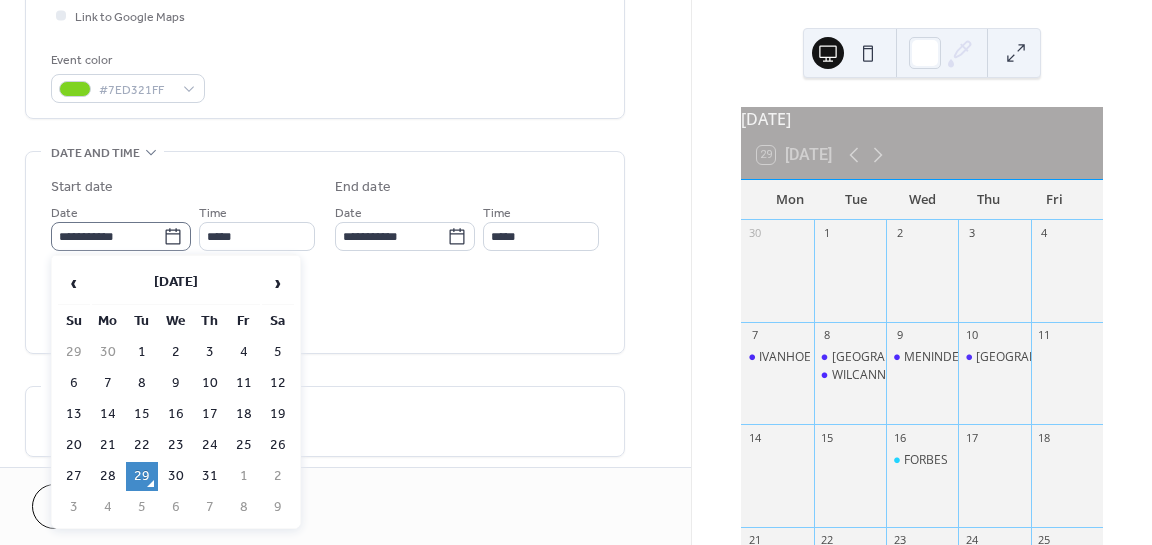 click 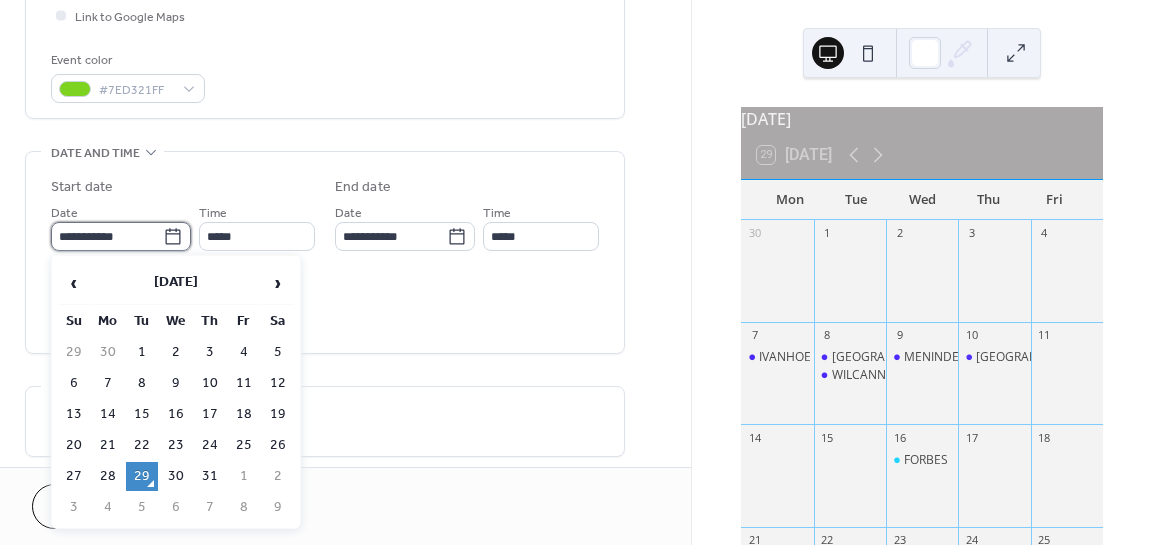 click on "**********" at bounding box center [107, 236] 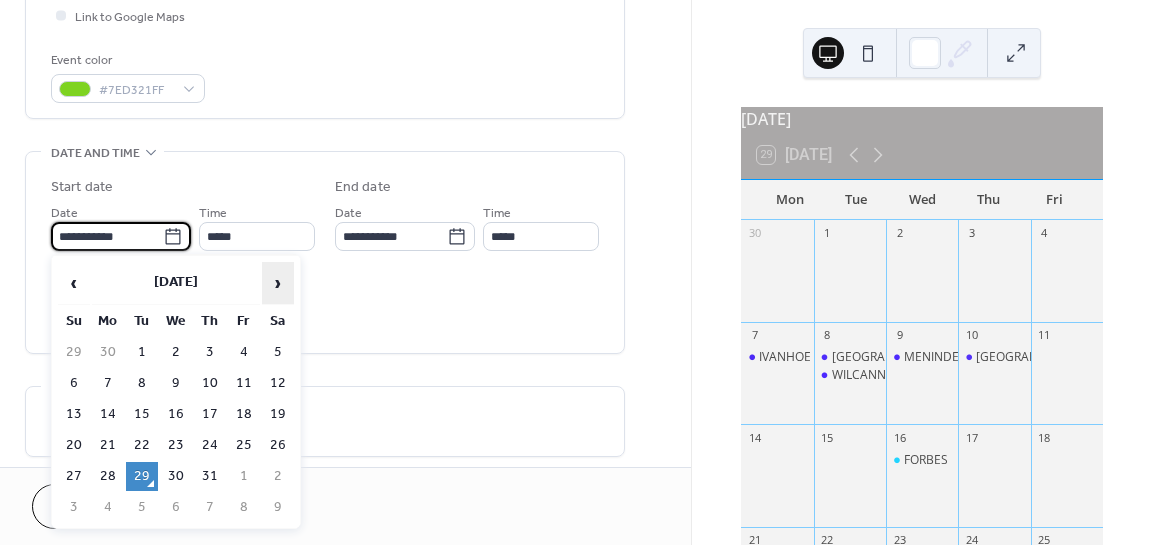 click on "›" at bounding box center (278, 283) 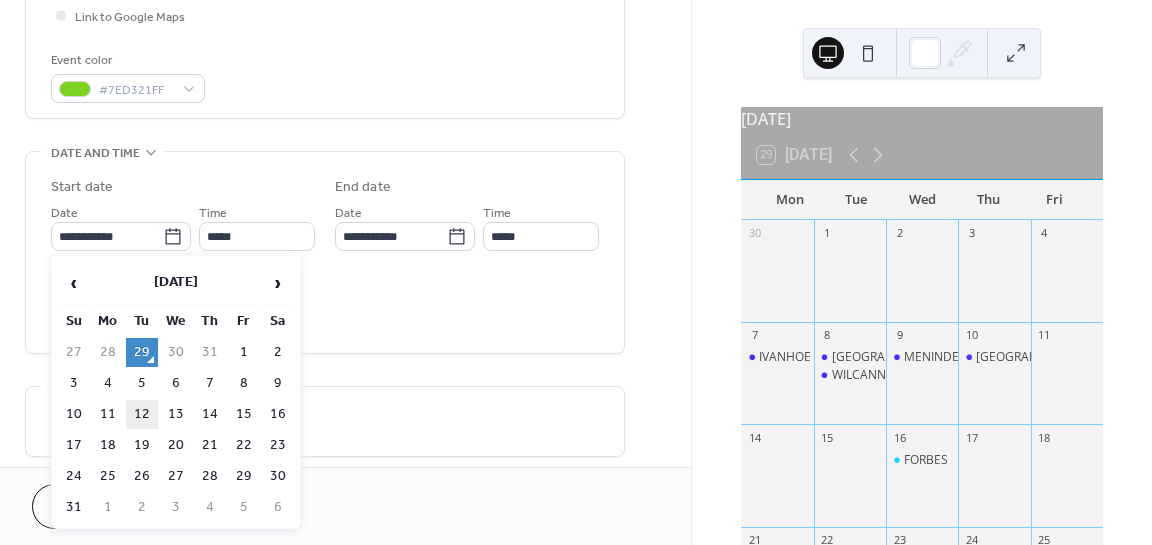 click on "12" at bounding box center (142, 414) 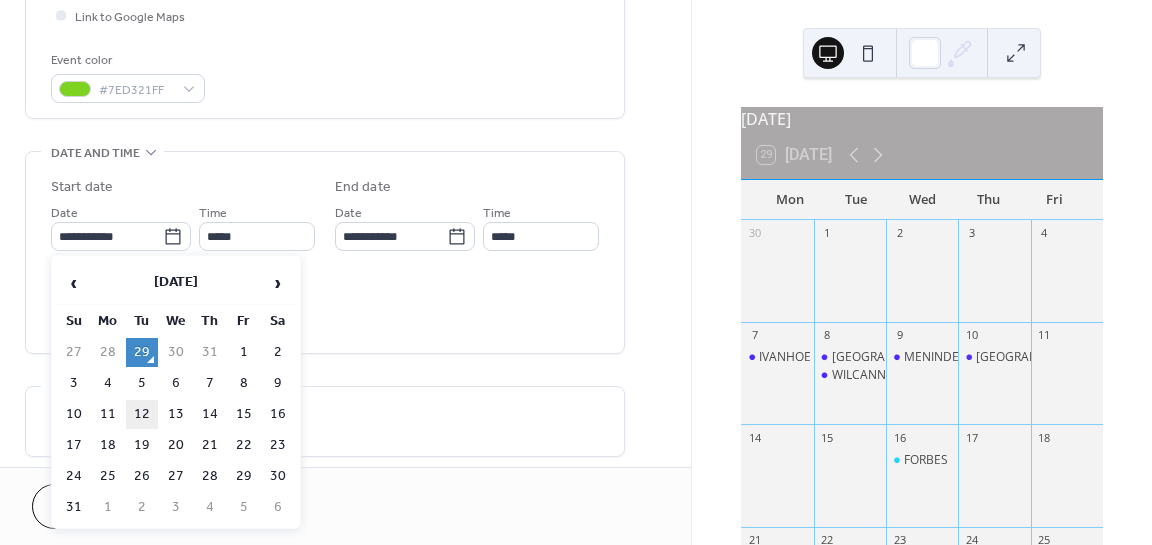 type on "**********" 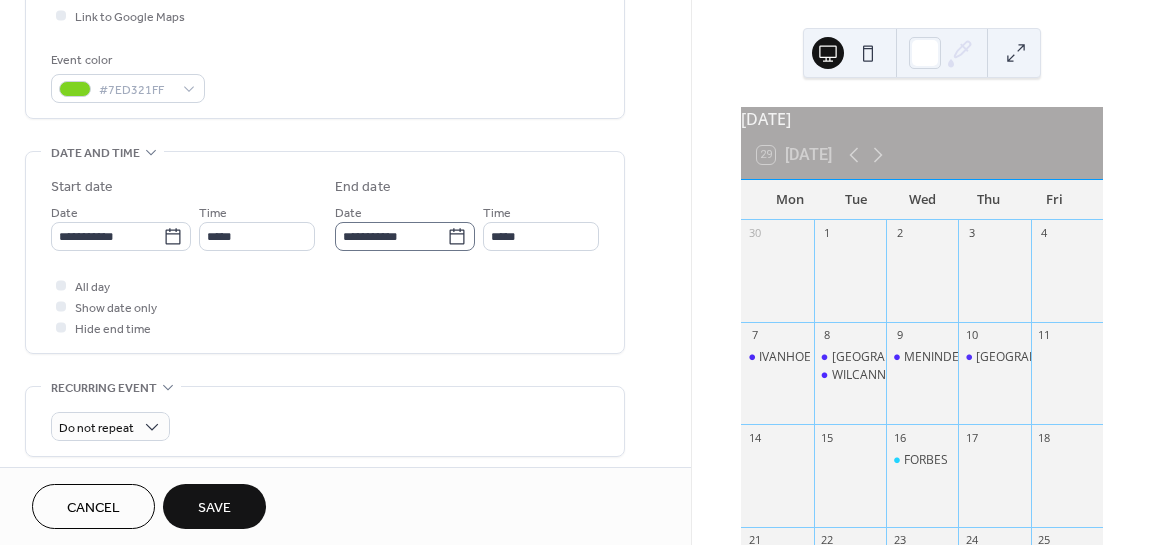 click 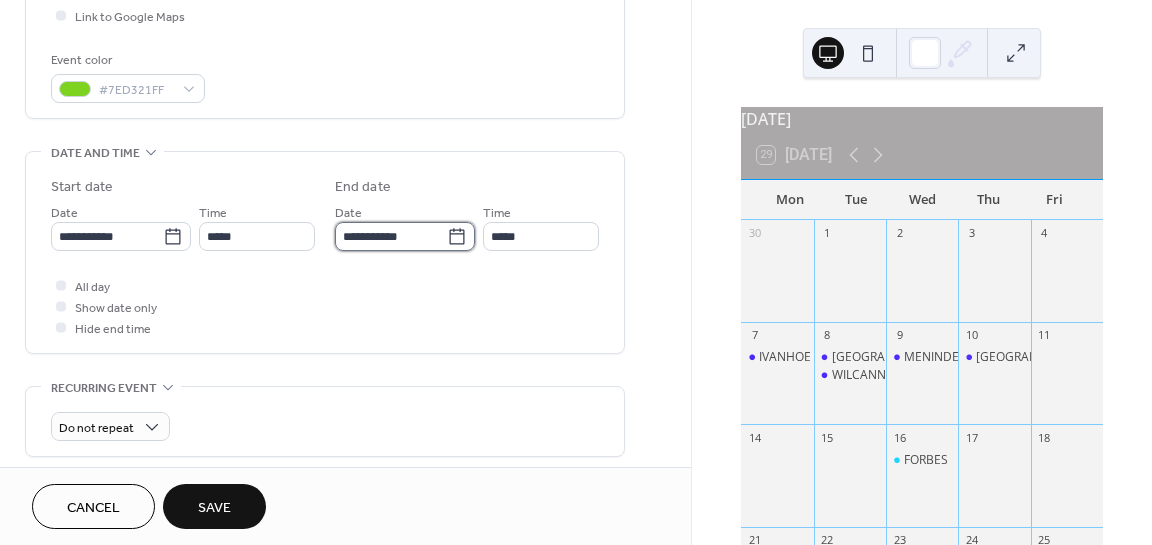 click on "**********" at bounding box center [391, 236] 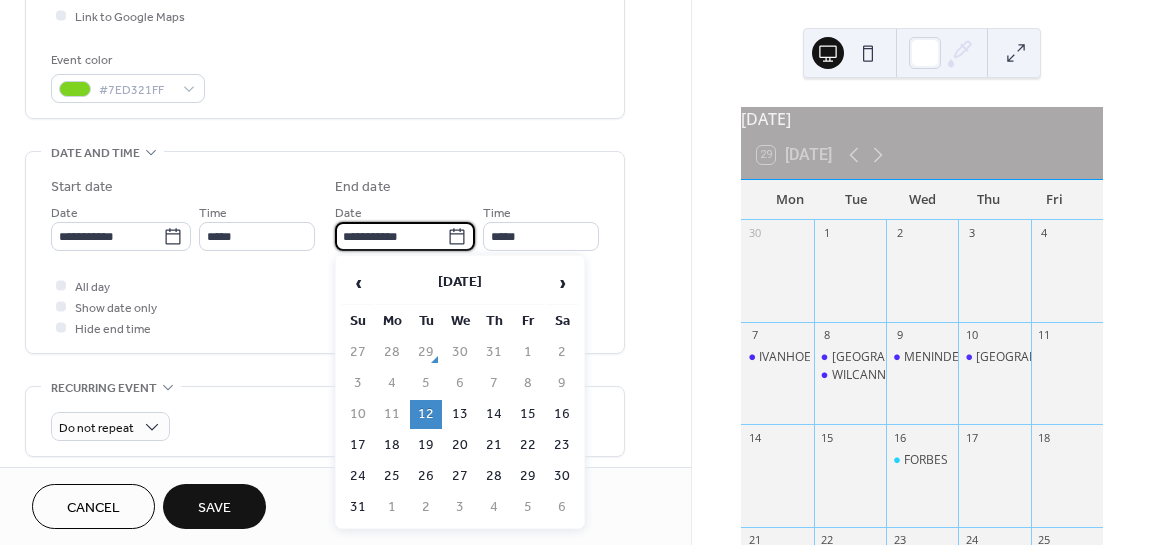 click on "All day Show date only Hide end time" at bounding box center (325, 306) 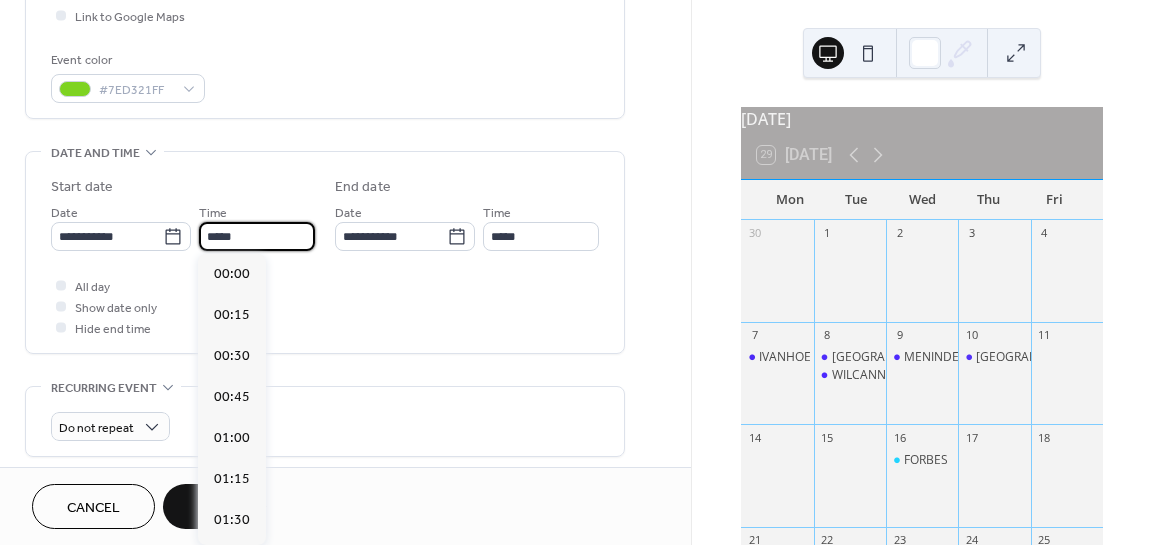 click on "*****" at bounding box center (257, 236) 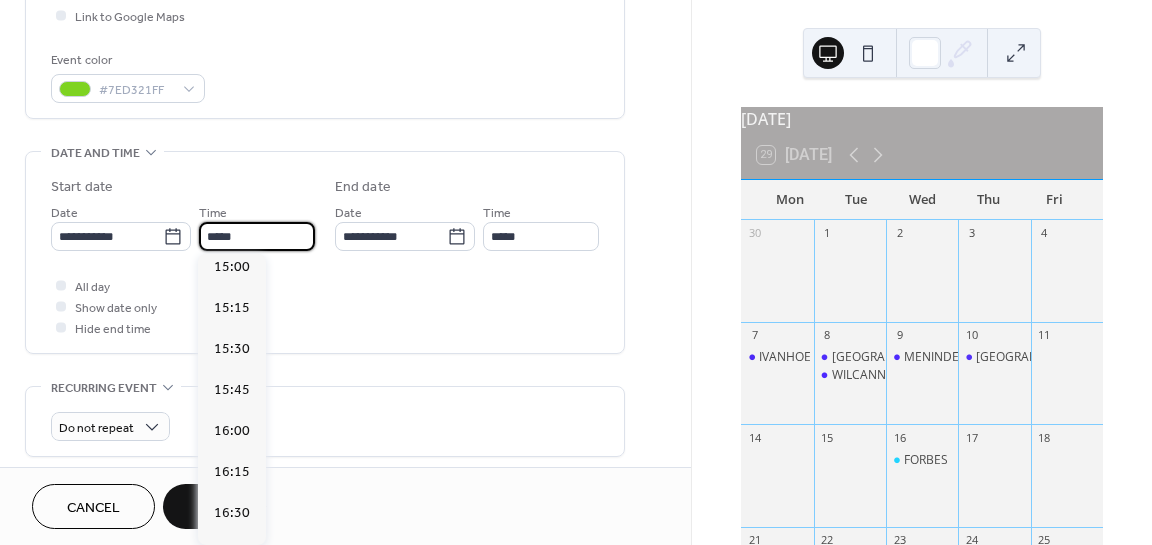 scroll, scrollTop: 2468, scrollLeft: 0, axis: vertical 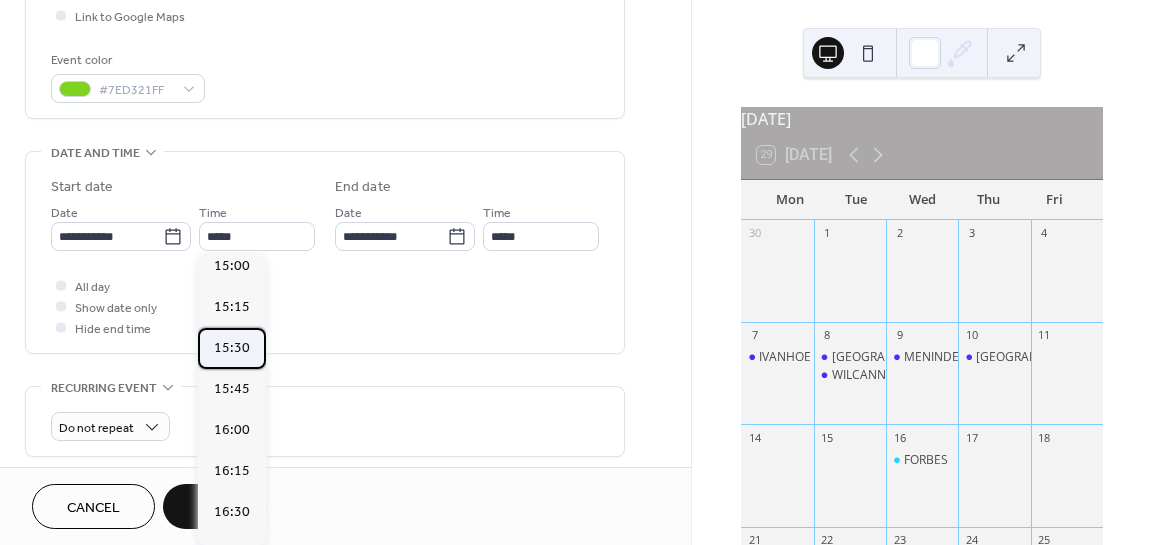 click on "15:30" at bounding box center (232, 347) 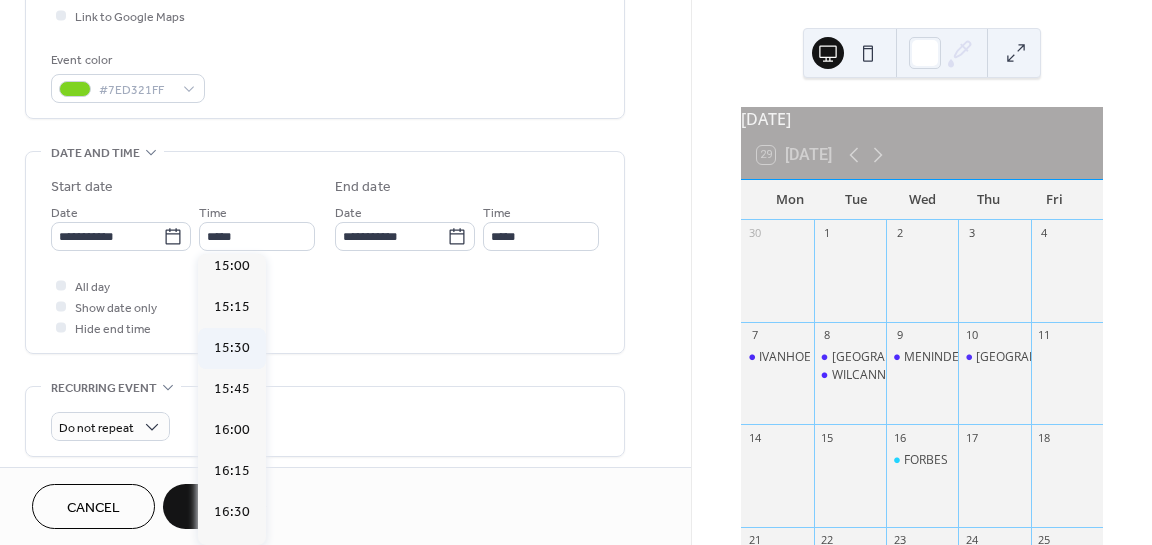 type on "*****" 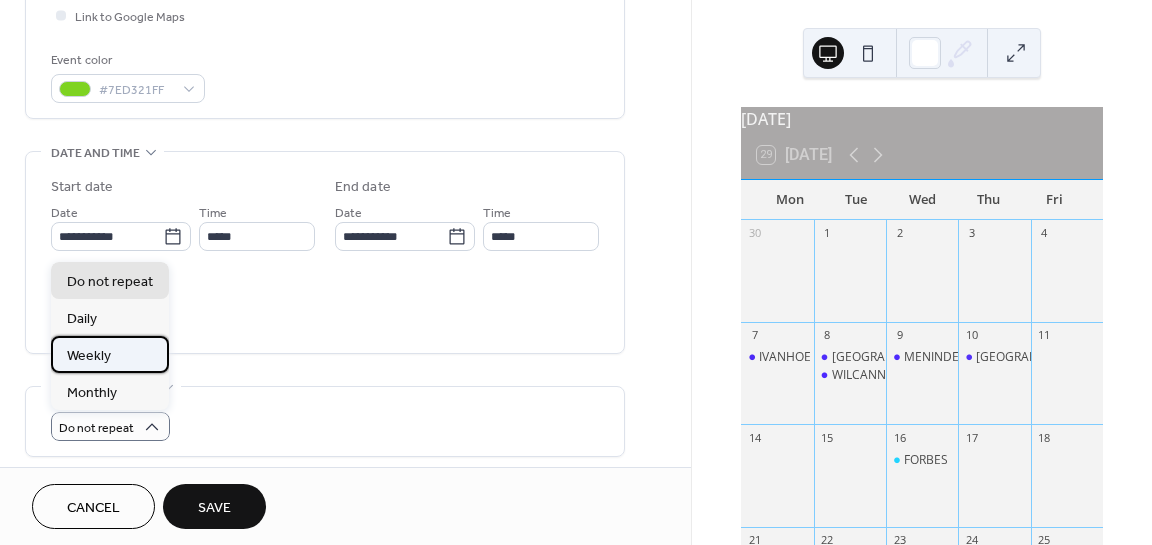 click on "Weekly" at bounding box center (89, 356) 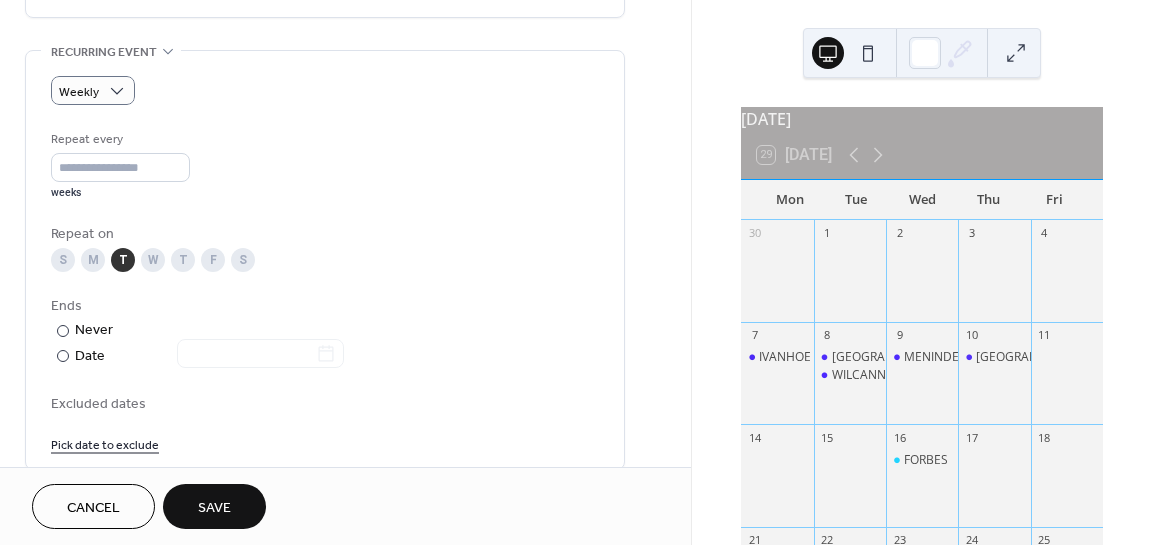 scroll, scrollTop: 900, scrollLeft: 0, axis: vertical 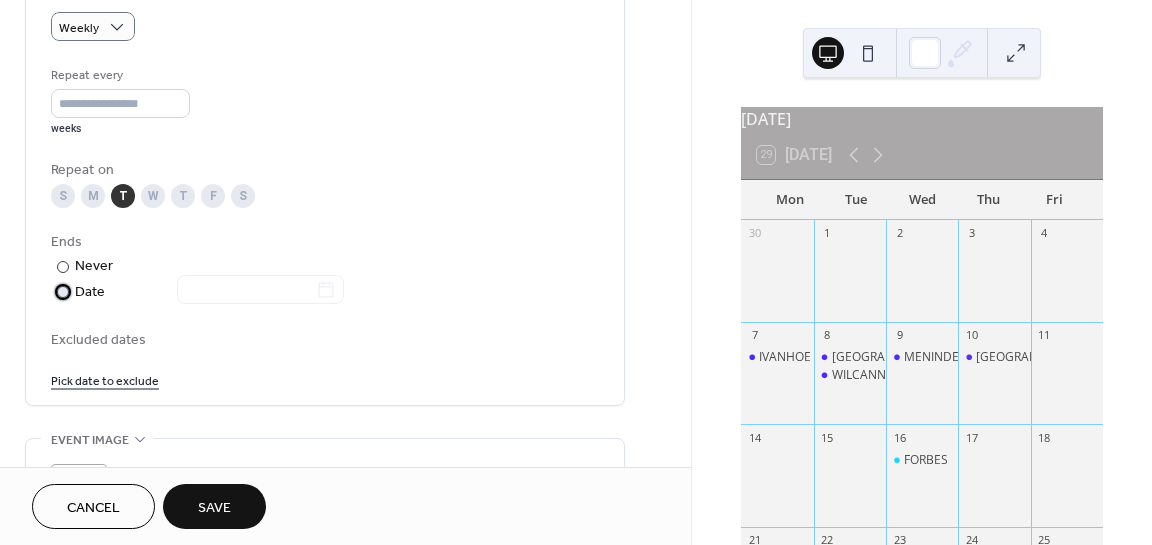 click at bounding box center [63, 292] 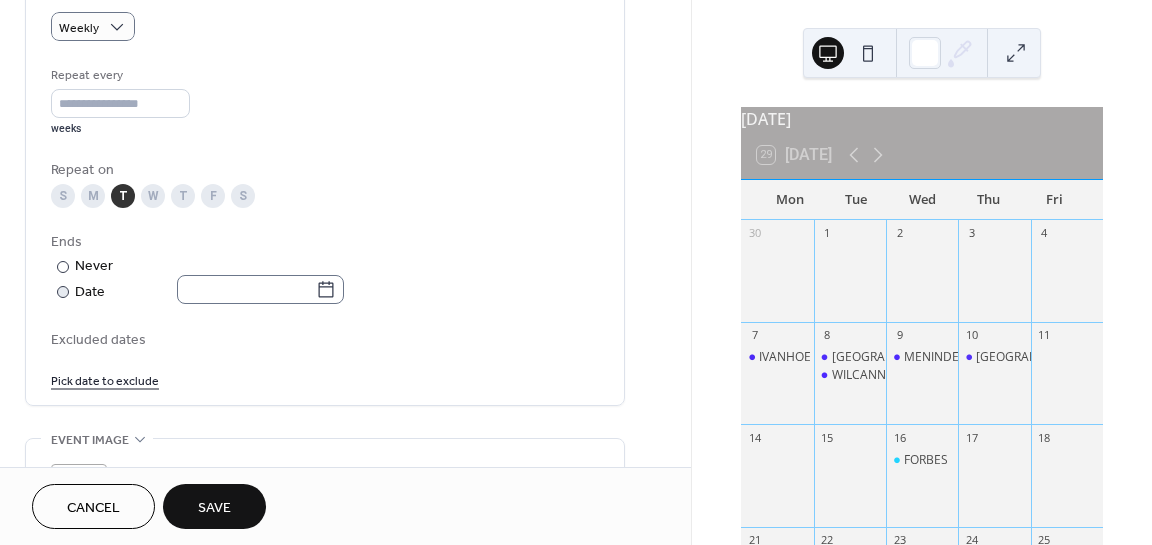 click 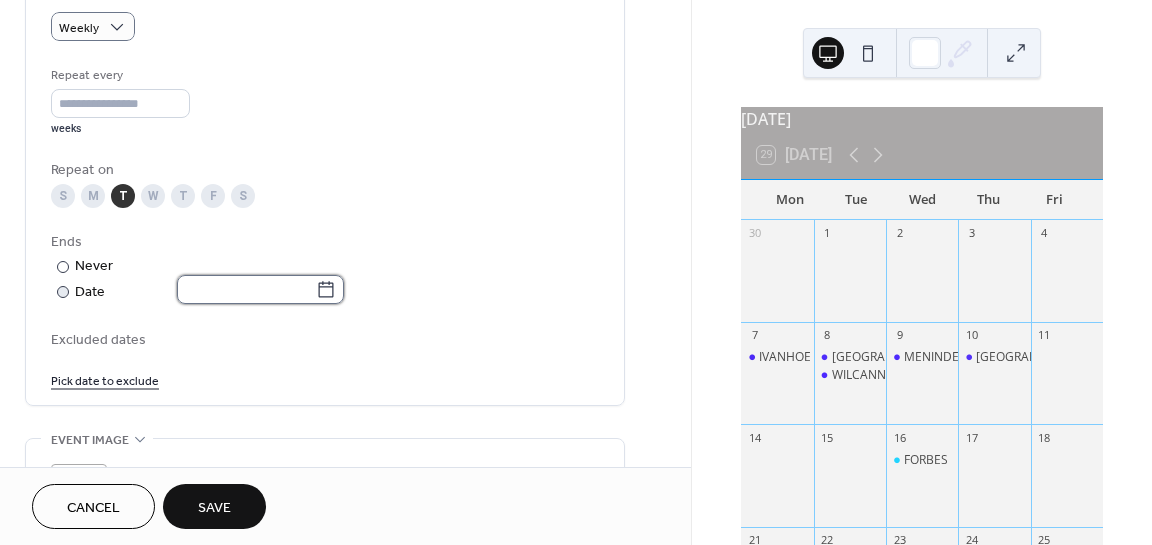 click at bounding box center [246, 289] 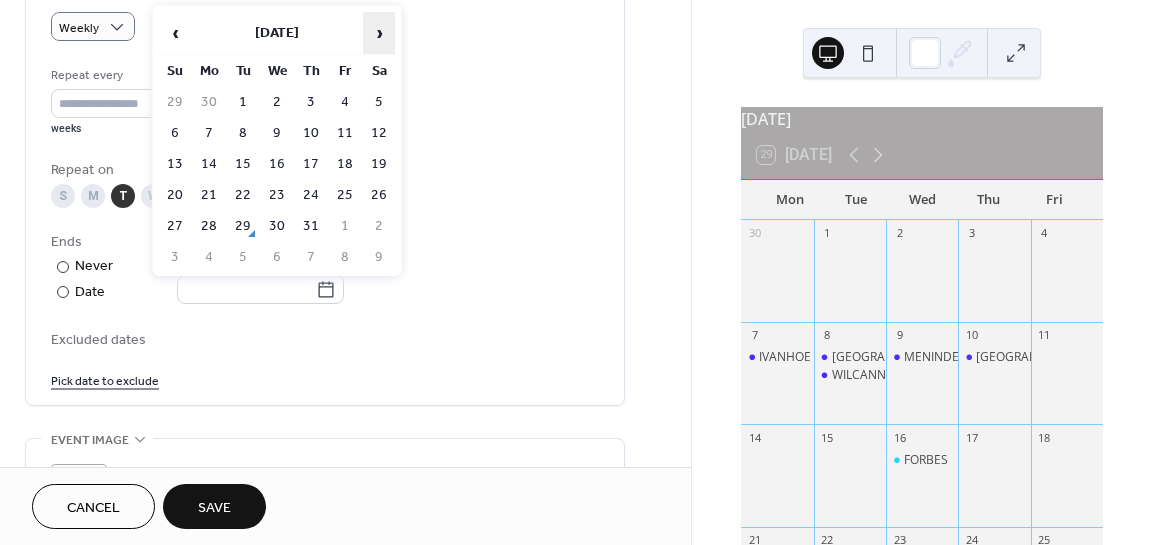 click on "›" at bounding box center [379, 33] 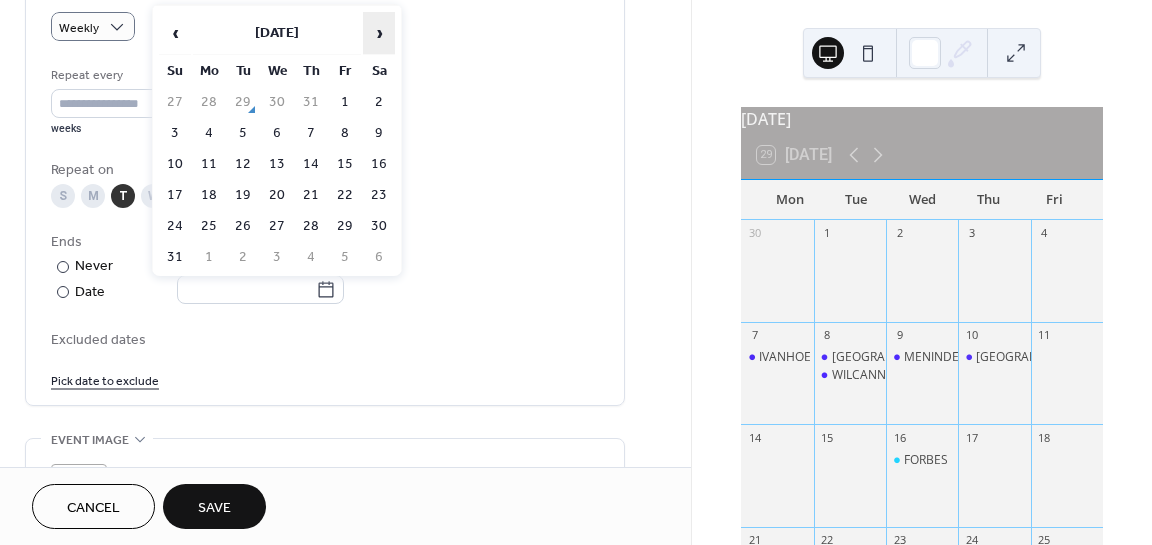 click on "›" at bounding box center (379, 33) 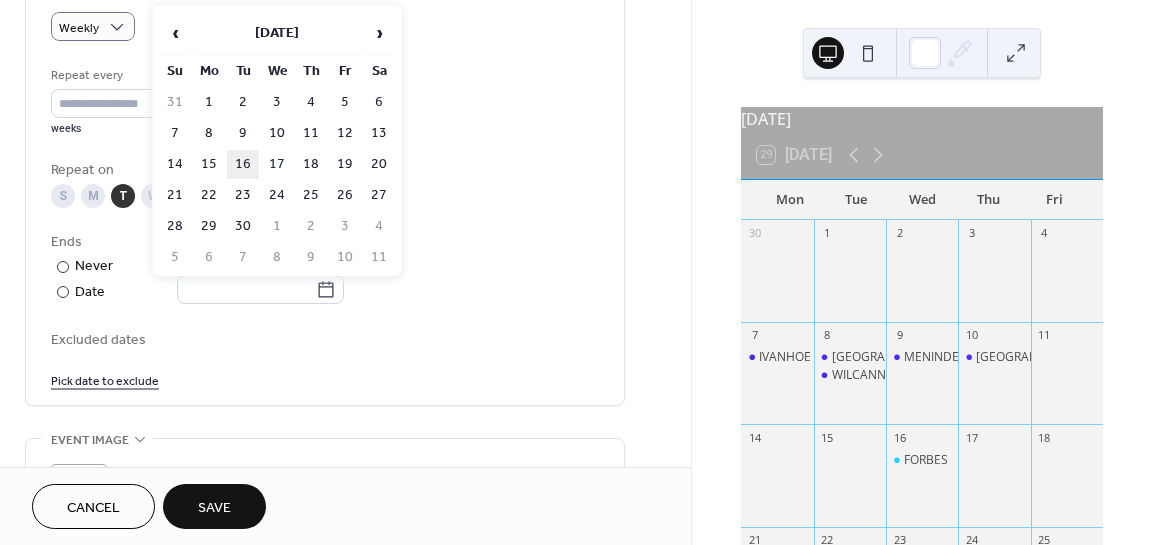 click on "16" at bounding box center [243, 164] 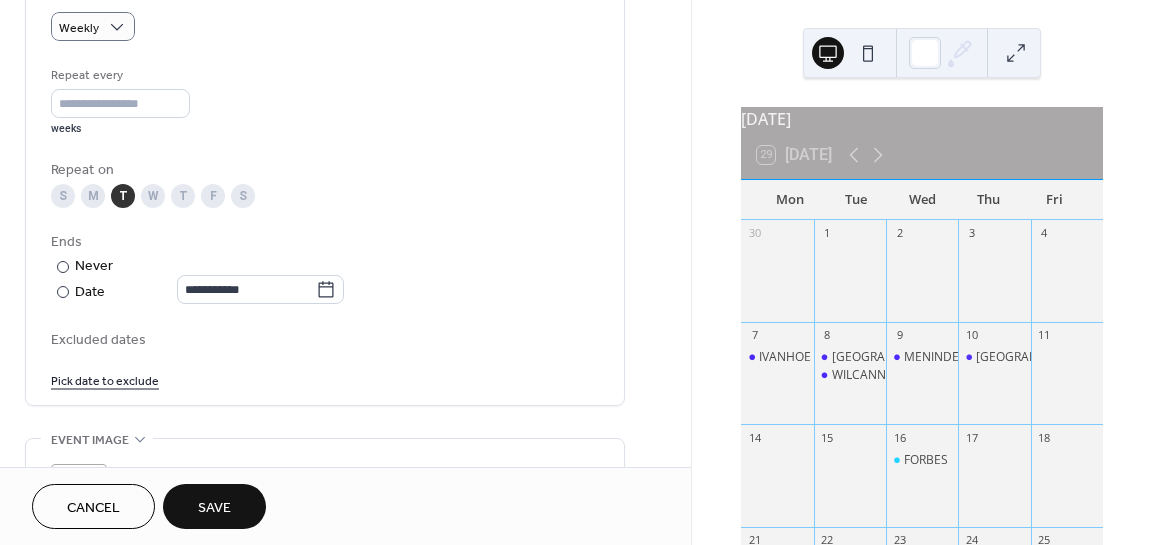 type on "**********" 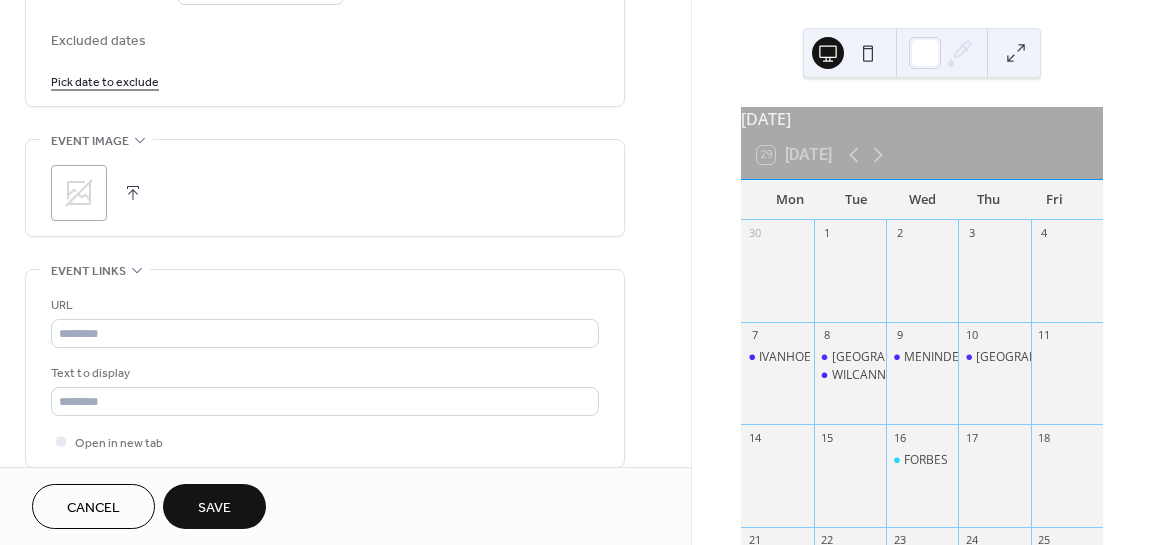 scroll, scrollTop: 1200, scrollLeft: 0, axis: vertical 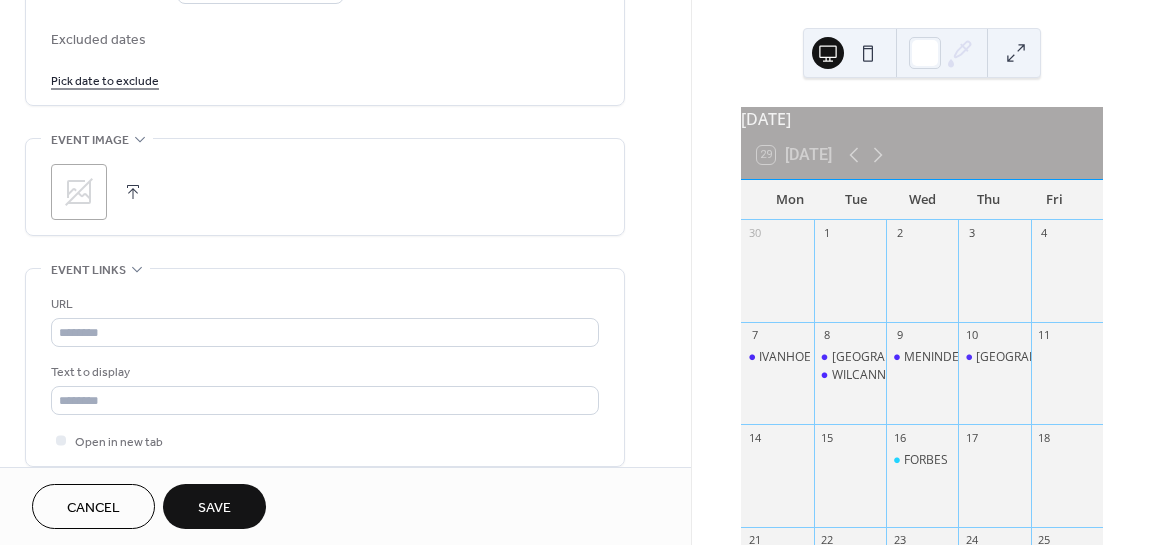 click at bounding box center [133, 192] 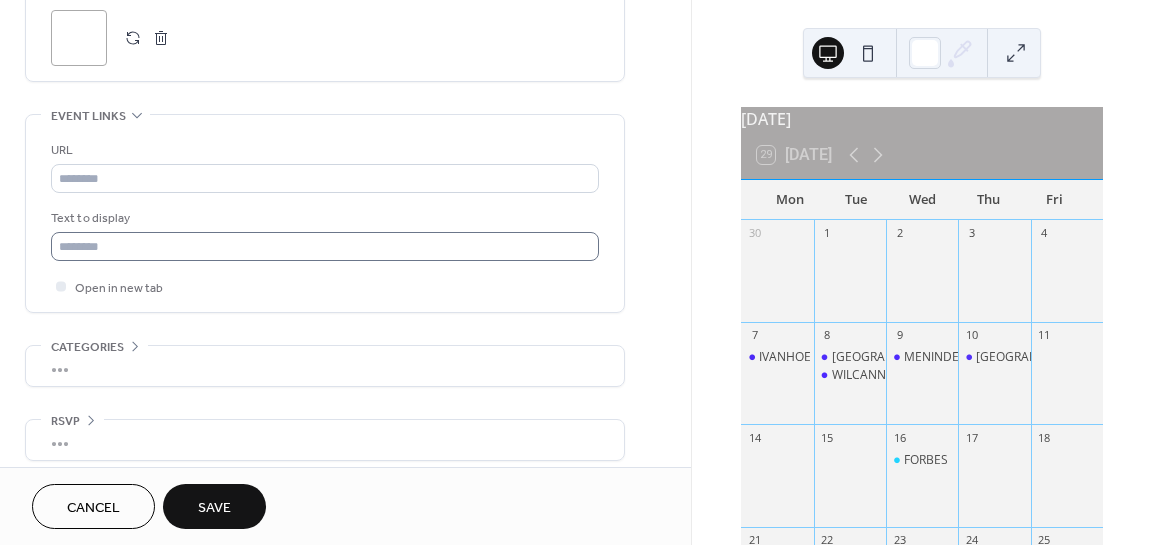 scroll, scrollTop: 1362, scrollLeft: 0, axis: vertical 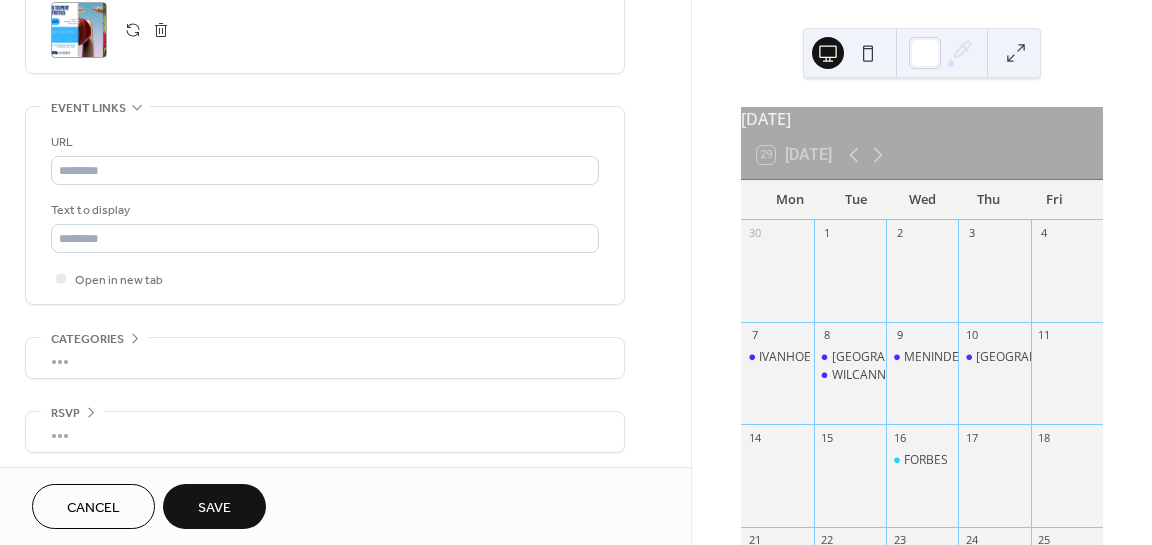 click on "Save" at bounding box center [214, 508] 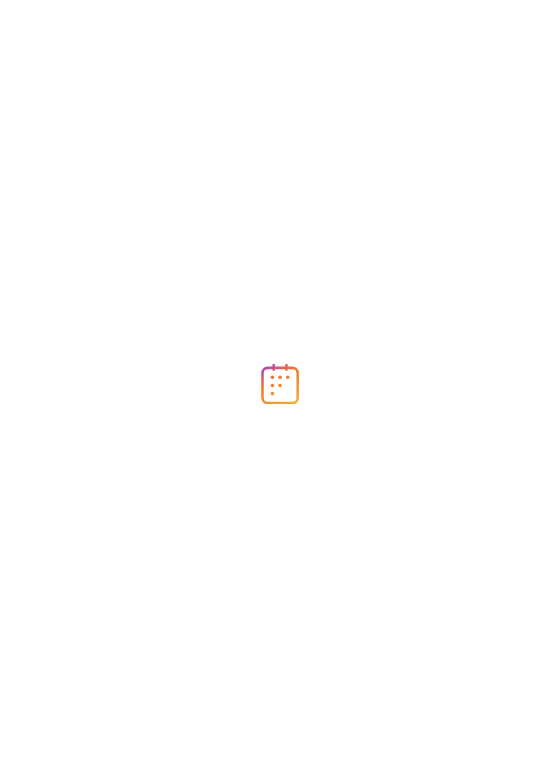 scroll, scrollTop: 0, scrollLeft: 0, axis: both 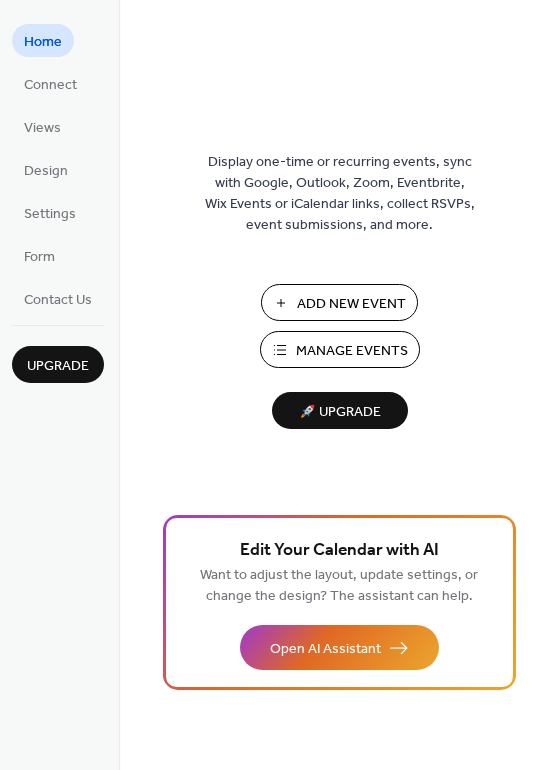 click on "Manage Events" at bounding box center [352, 351] 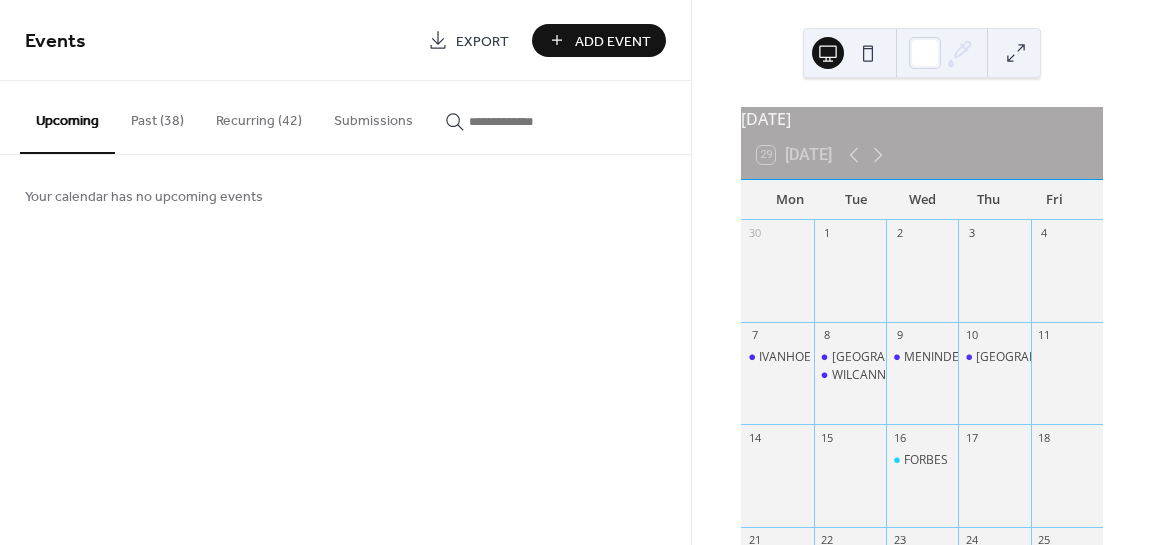 scroll, scrollTop: 0, scrollLeft: 0, axis: both 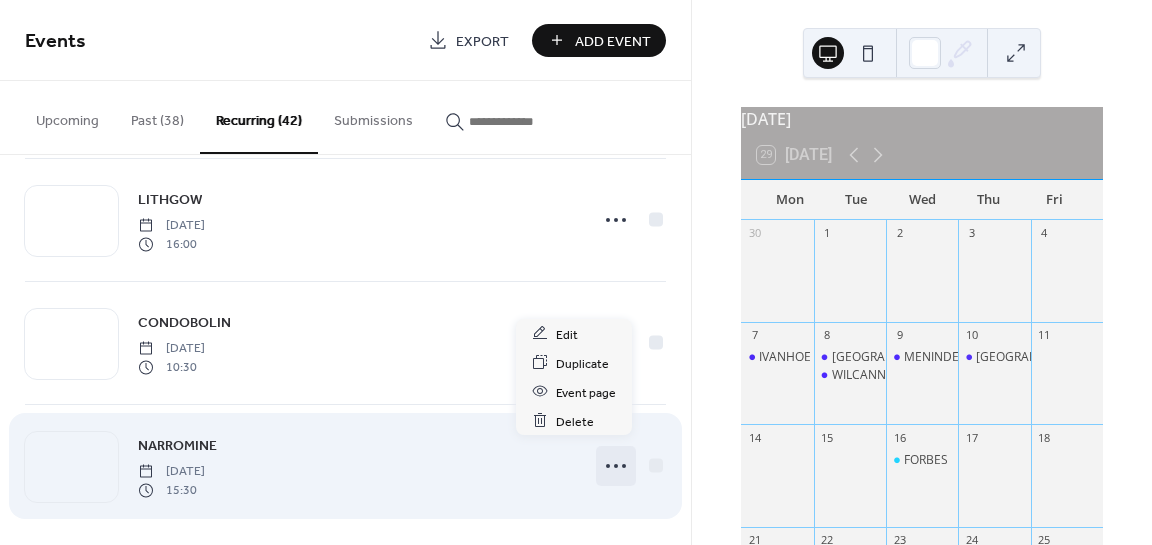click 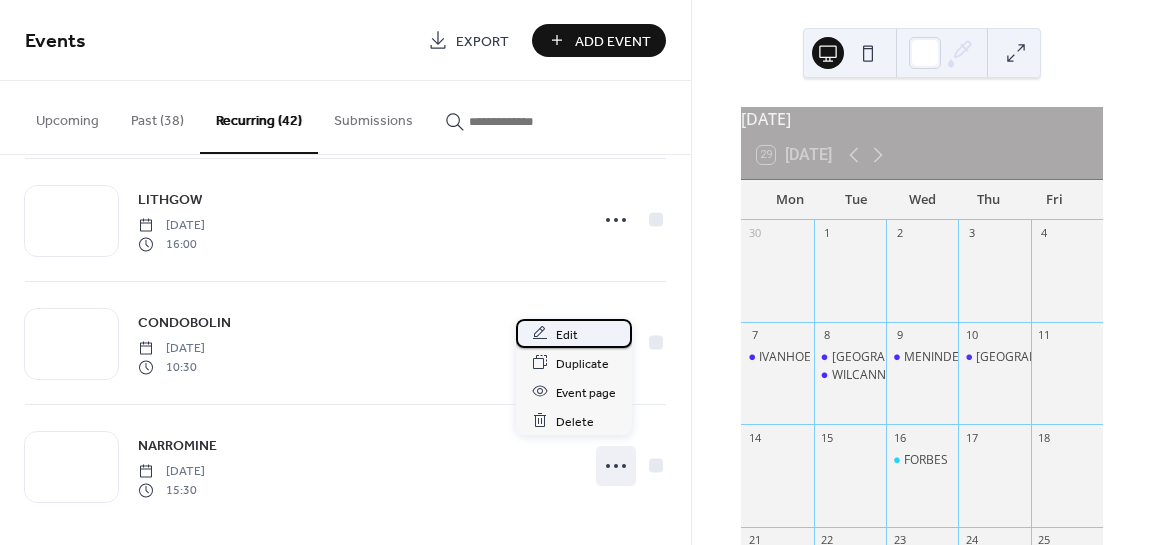 click on "Edit" at bounding box center [567, 334] 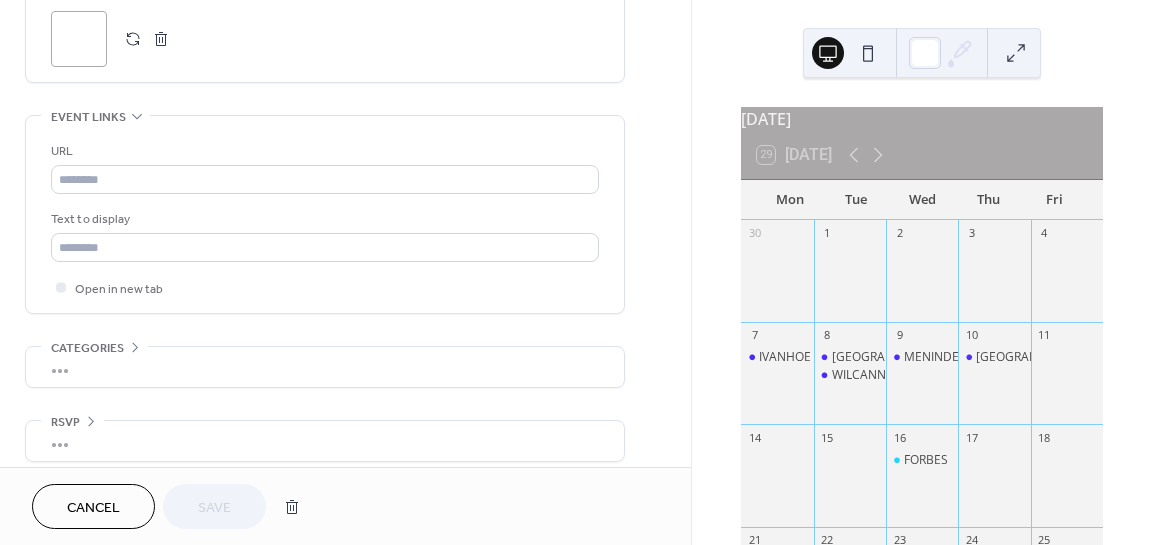 scroll, scrollTop: 1362, scrollLeft: 0, axis: vertical 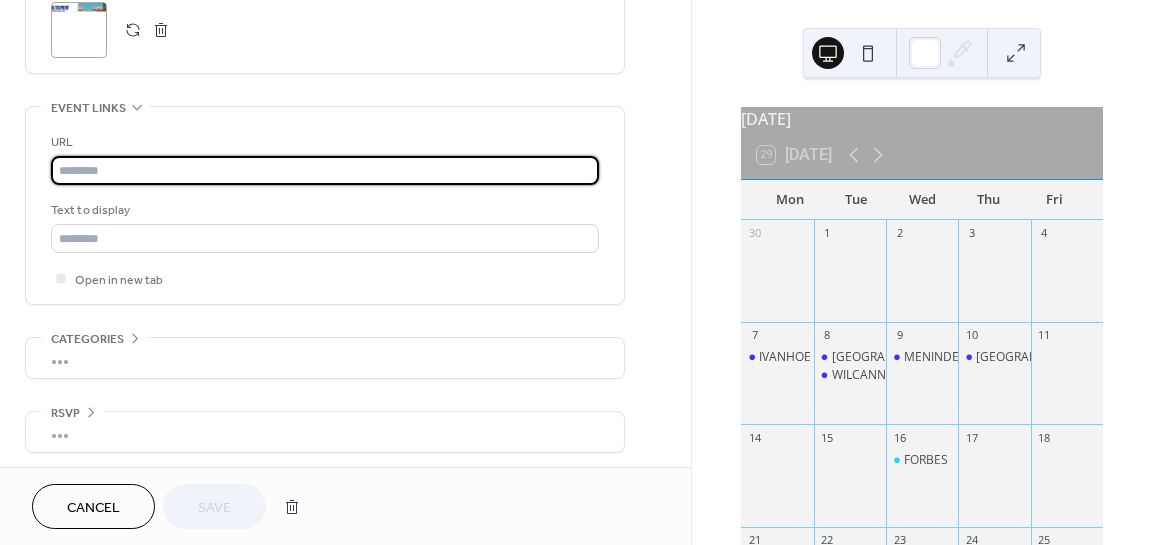 paste on "**********" 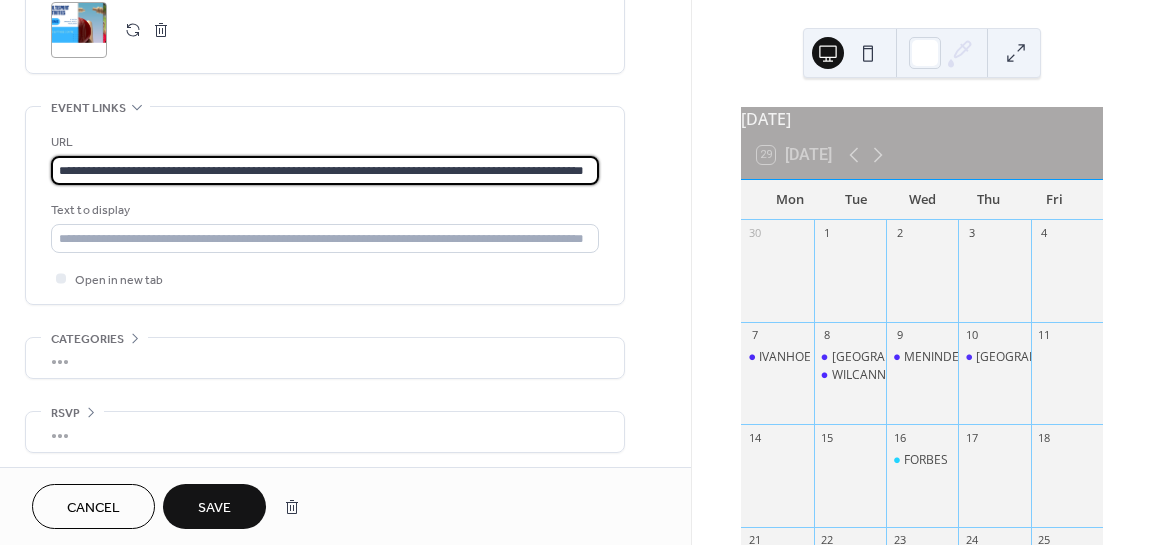 scroll, scrollTop: 0, scrollLeft: 104, axis: horizontal 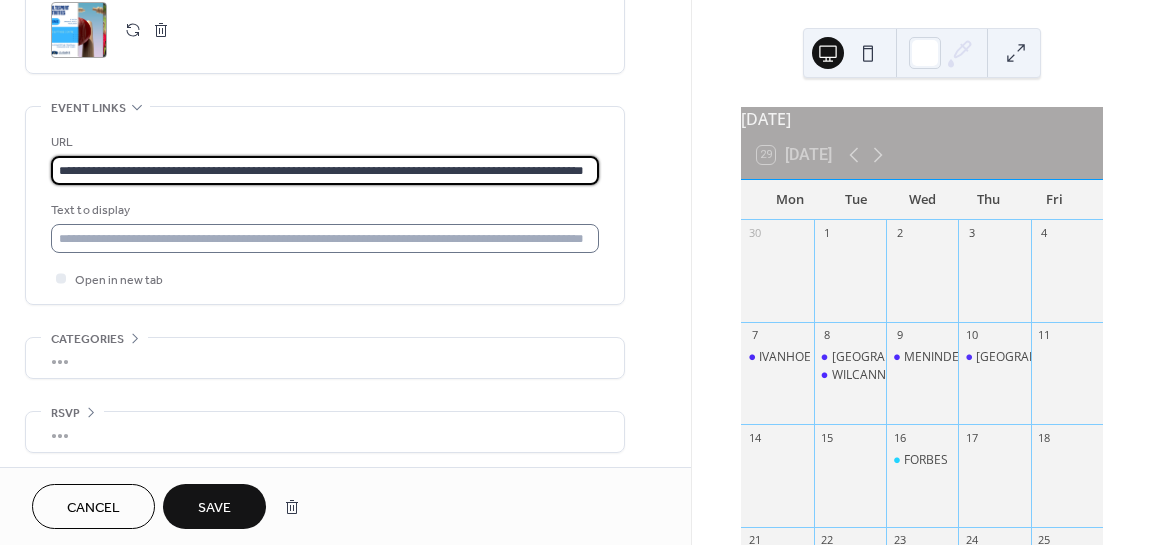 type on "**********" 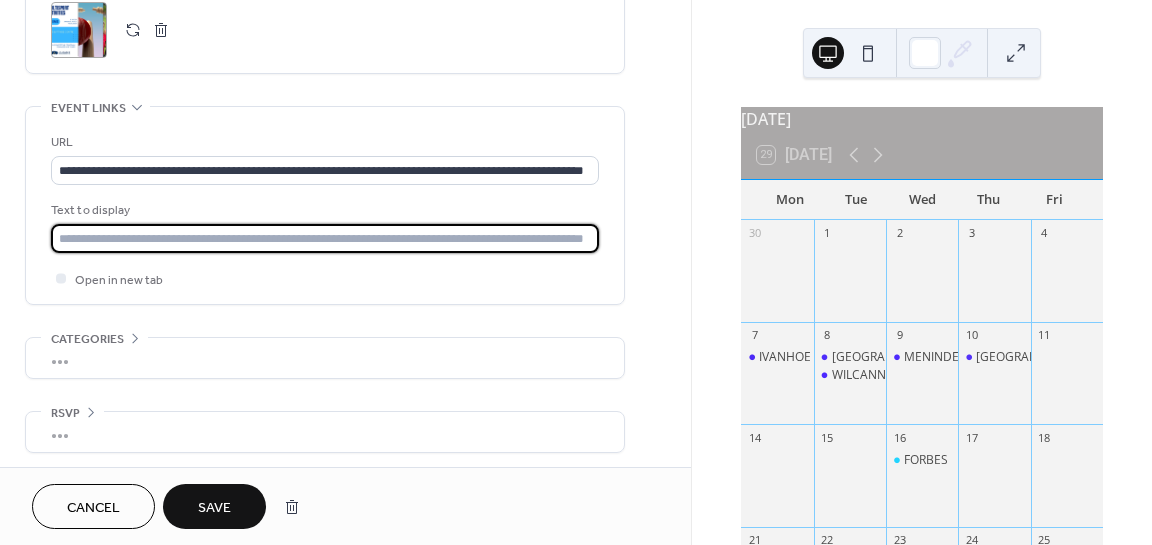 scroll, scrollTop: 0, scrollLeft: 0, axis: both 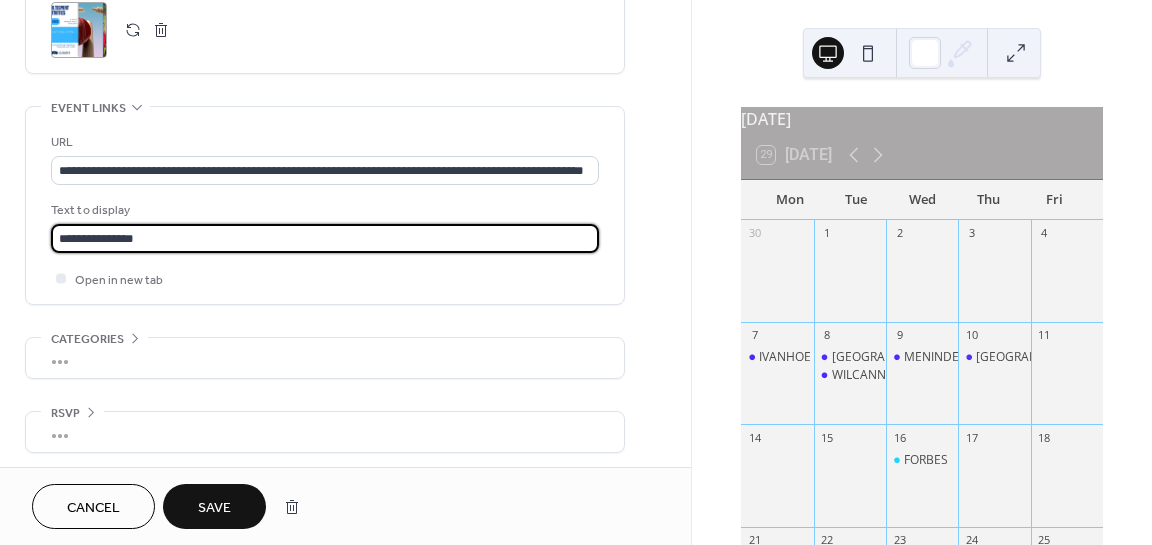 type on "**********" 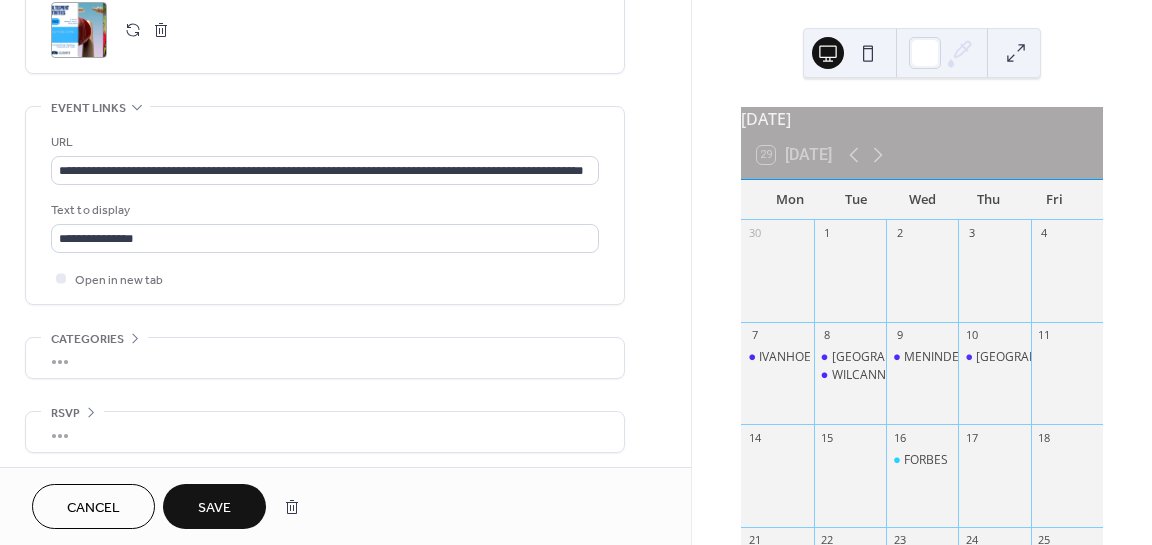 click on "Save" at bounding box center (214, 508) 